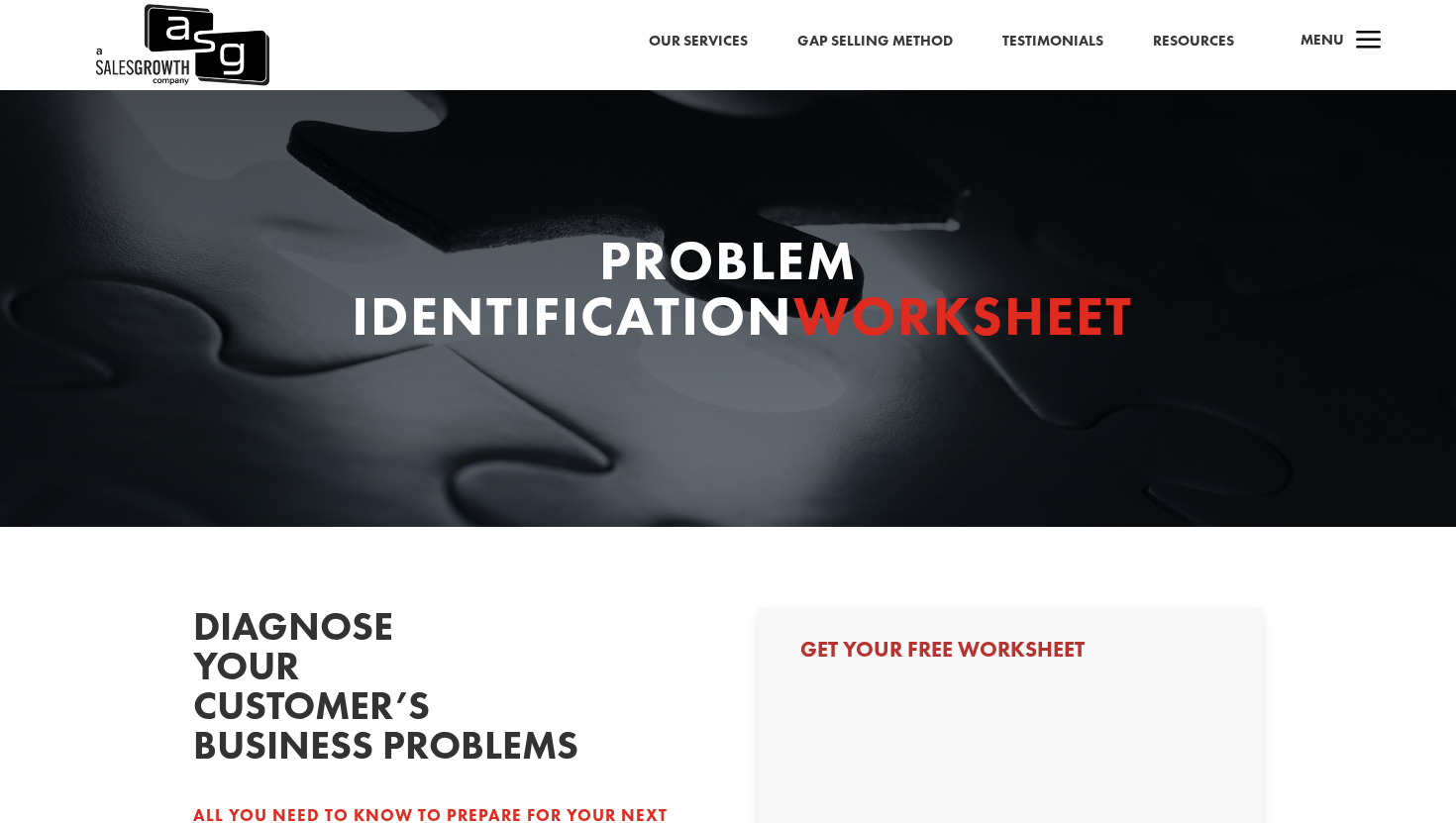 scroll, scrollTop: 388, scrollLeft: 0, axis: vertical 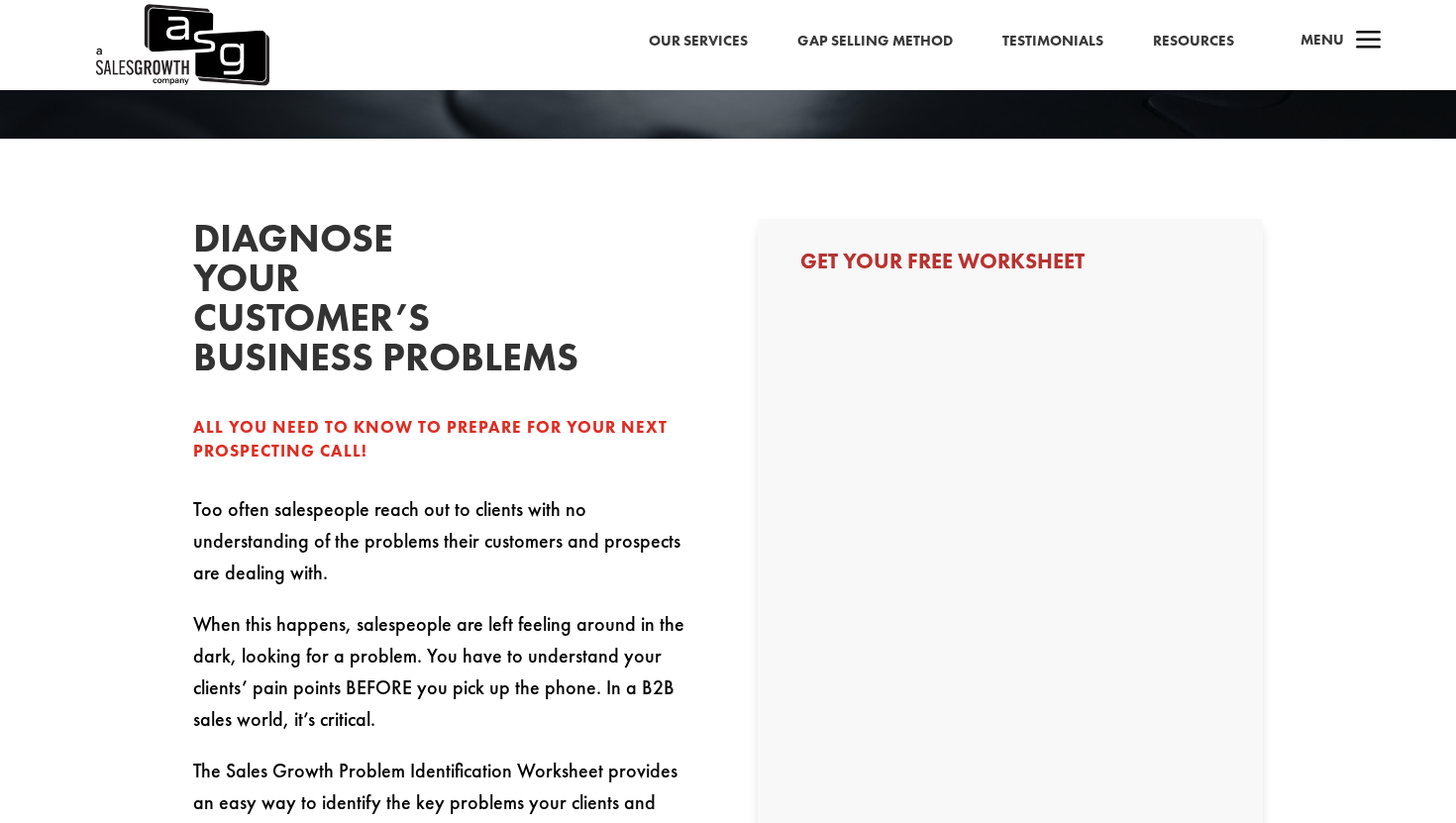 select on "Individual Contributor (AE, SDR, CSM, etc)" 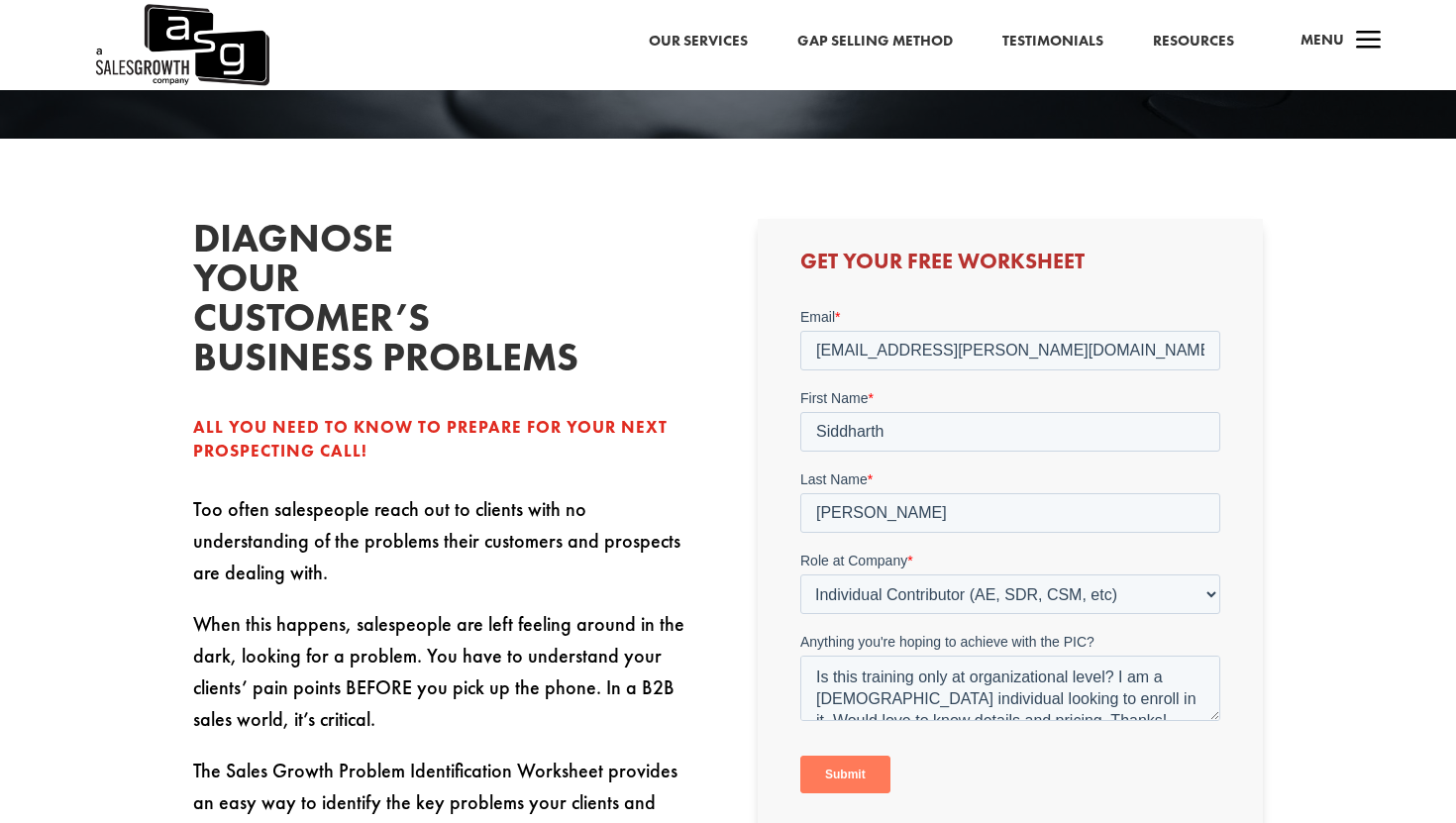 scroll, scrollTop: 0, scrollLeft: 0, axis: both 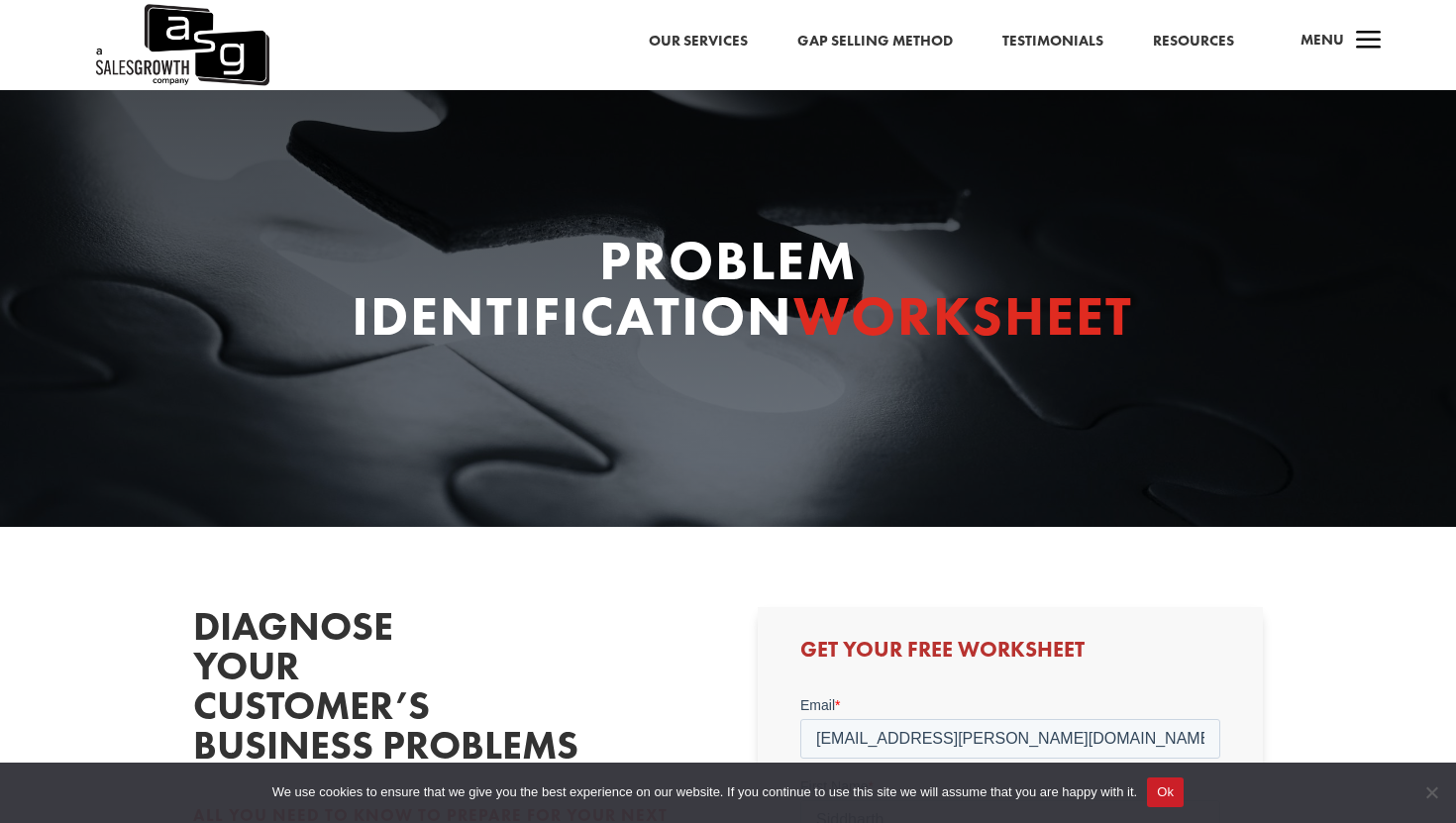 click on "Problem Identification  Worksheet" at bounding box center [728, 293] 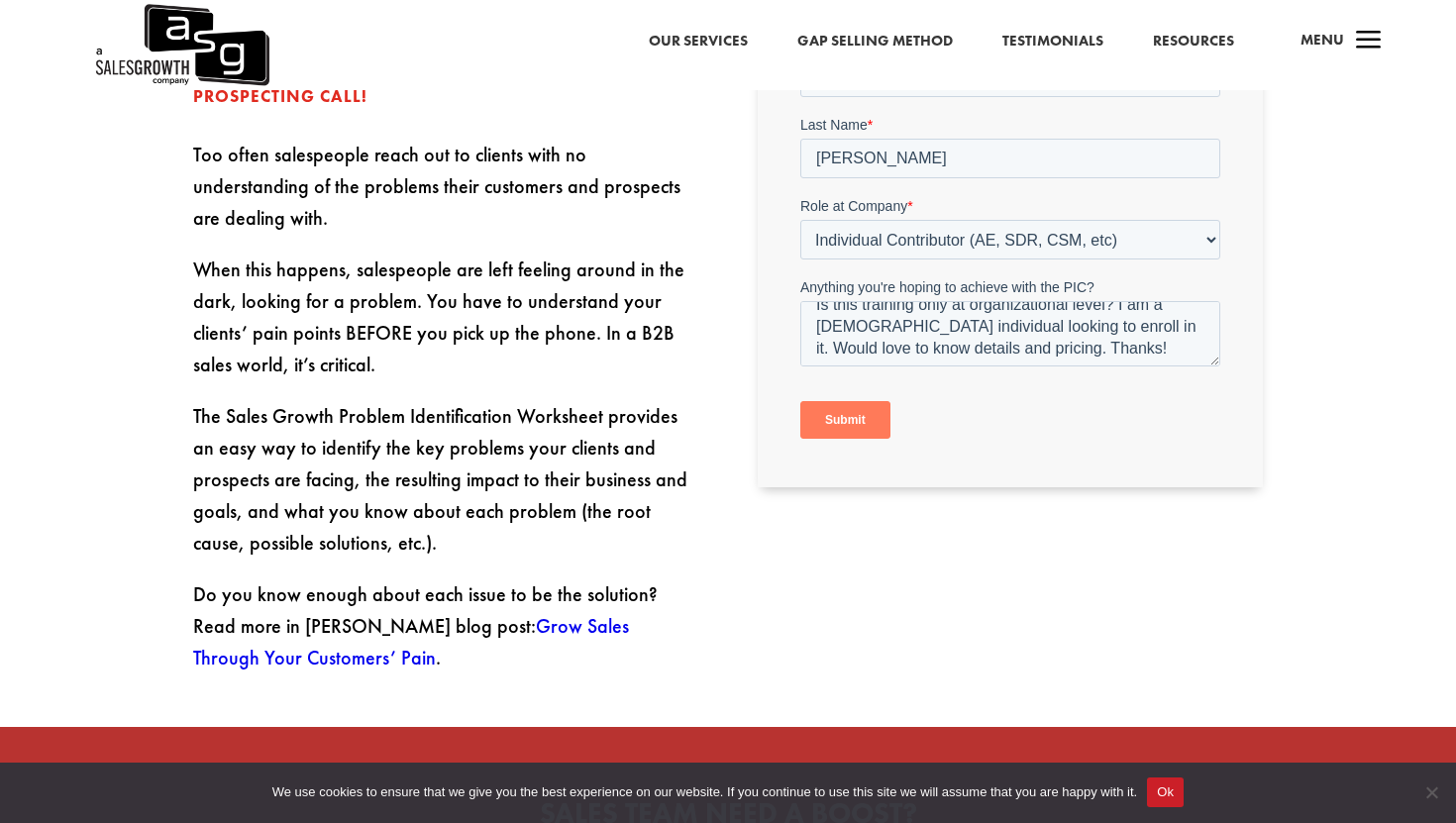 scroll, scrollTop: 746, scrollLeft: 0, axis: vertical 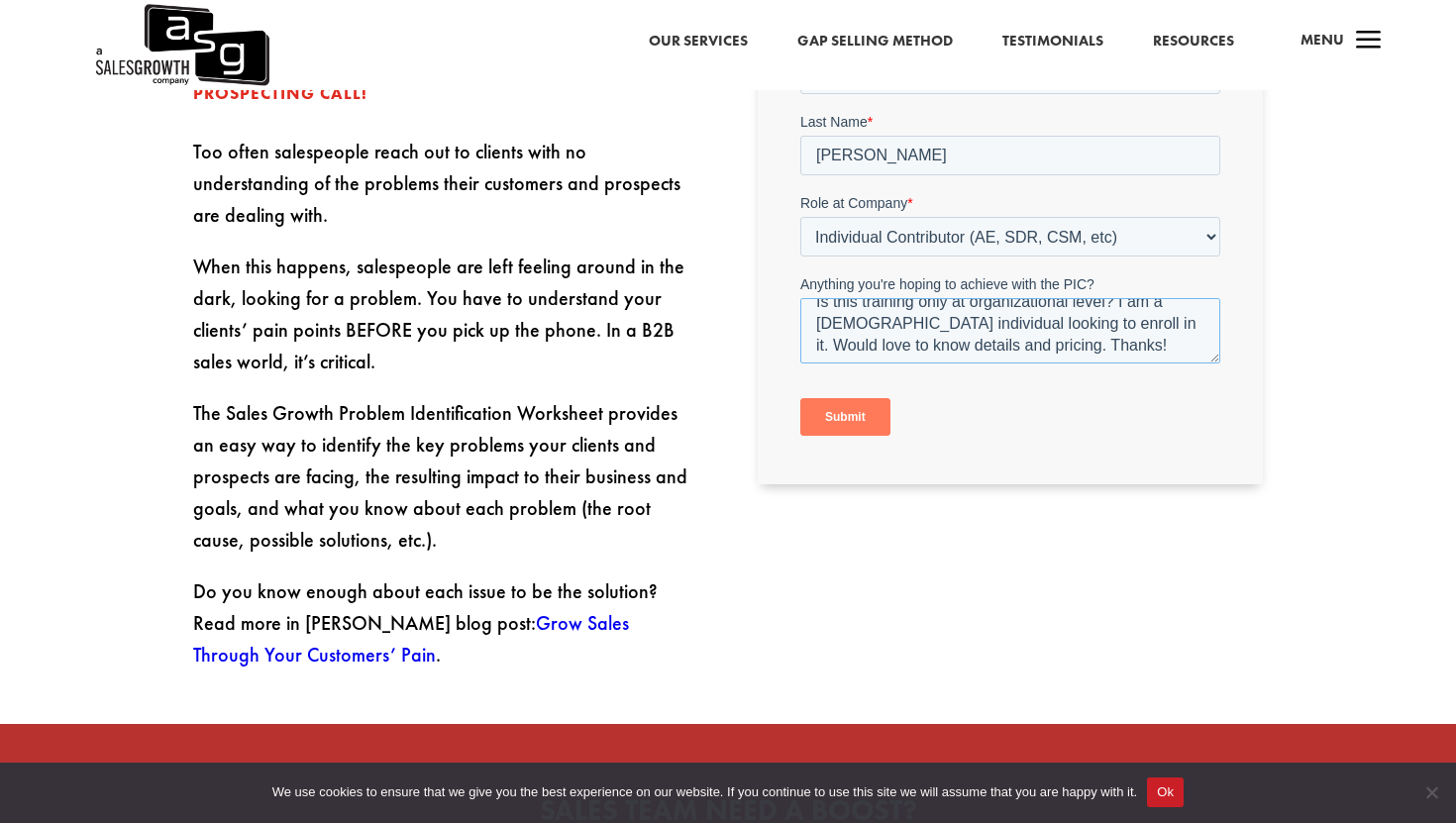 click on "Is this training only at organizational level? I am a [DEMOGRAPHIC_DATA] individual looking to enroll in it. Would love to know details and pricing. Thanks!" at bounding box center (1009, 331) 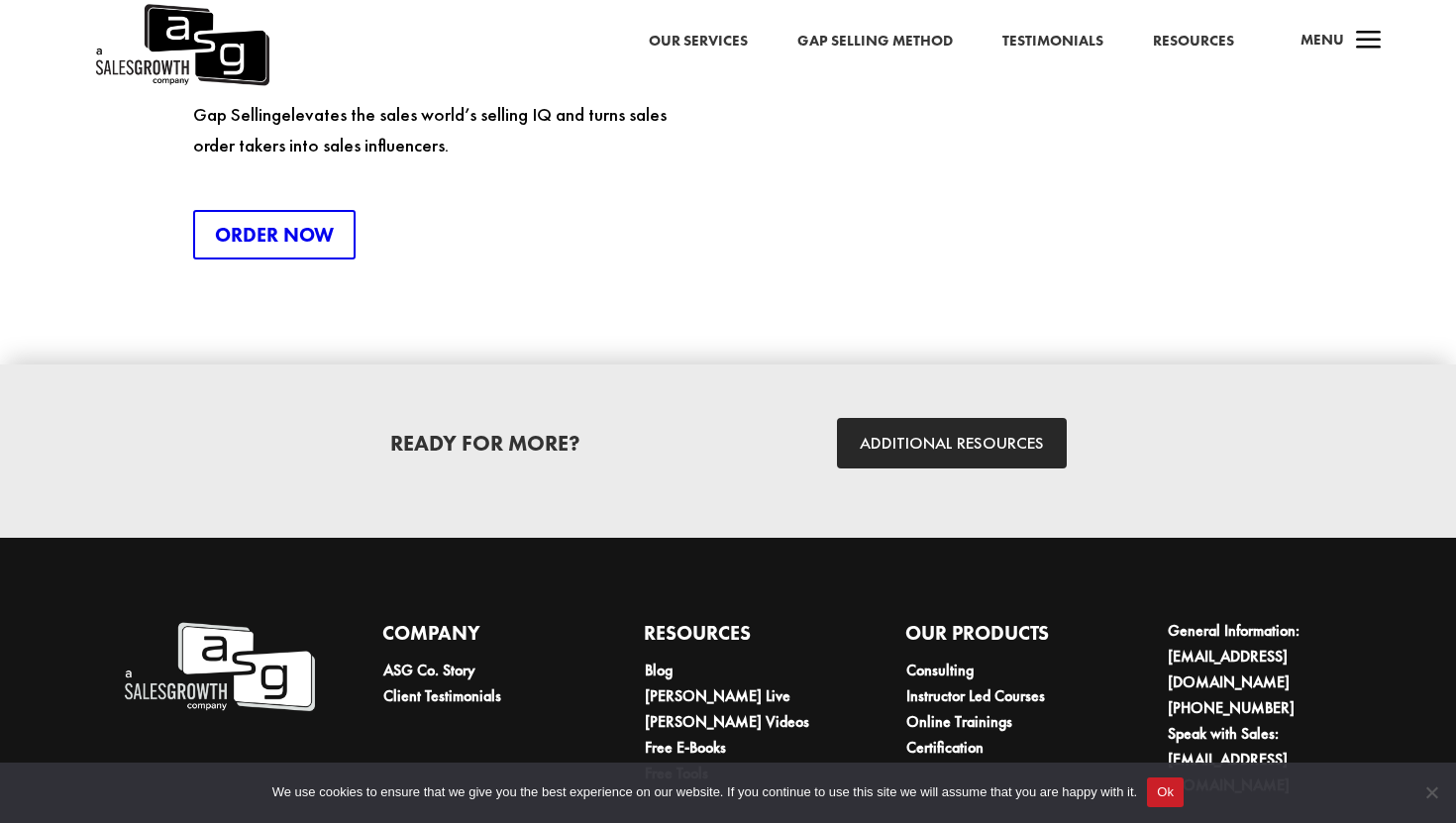 scroll, scrollTop: 2765, scrollLeft: 0, axis: vertical 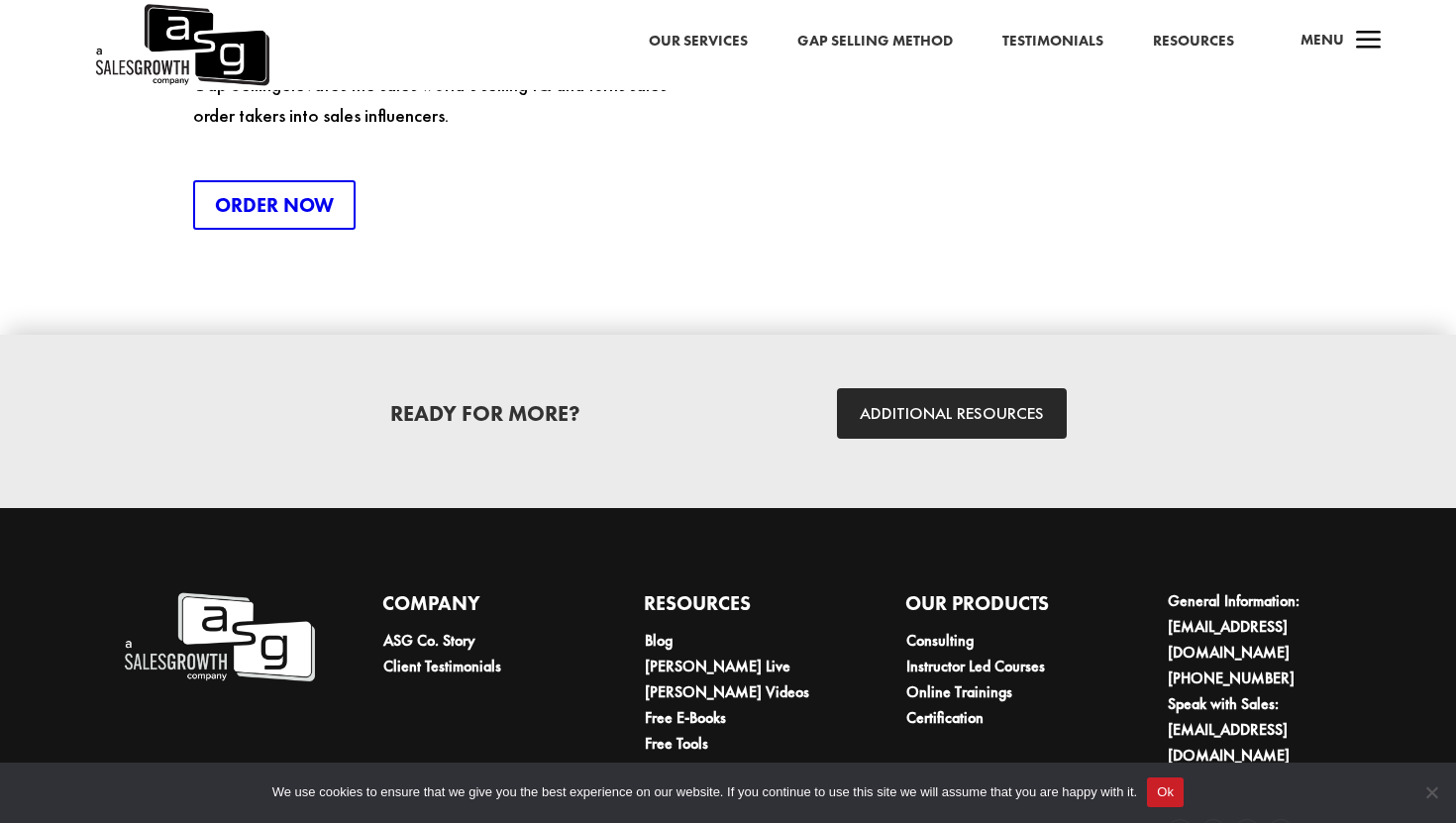 click on "Our Services" at bounding box center (698, 42) 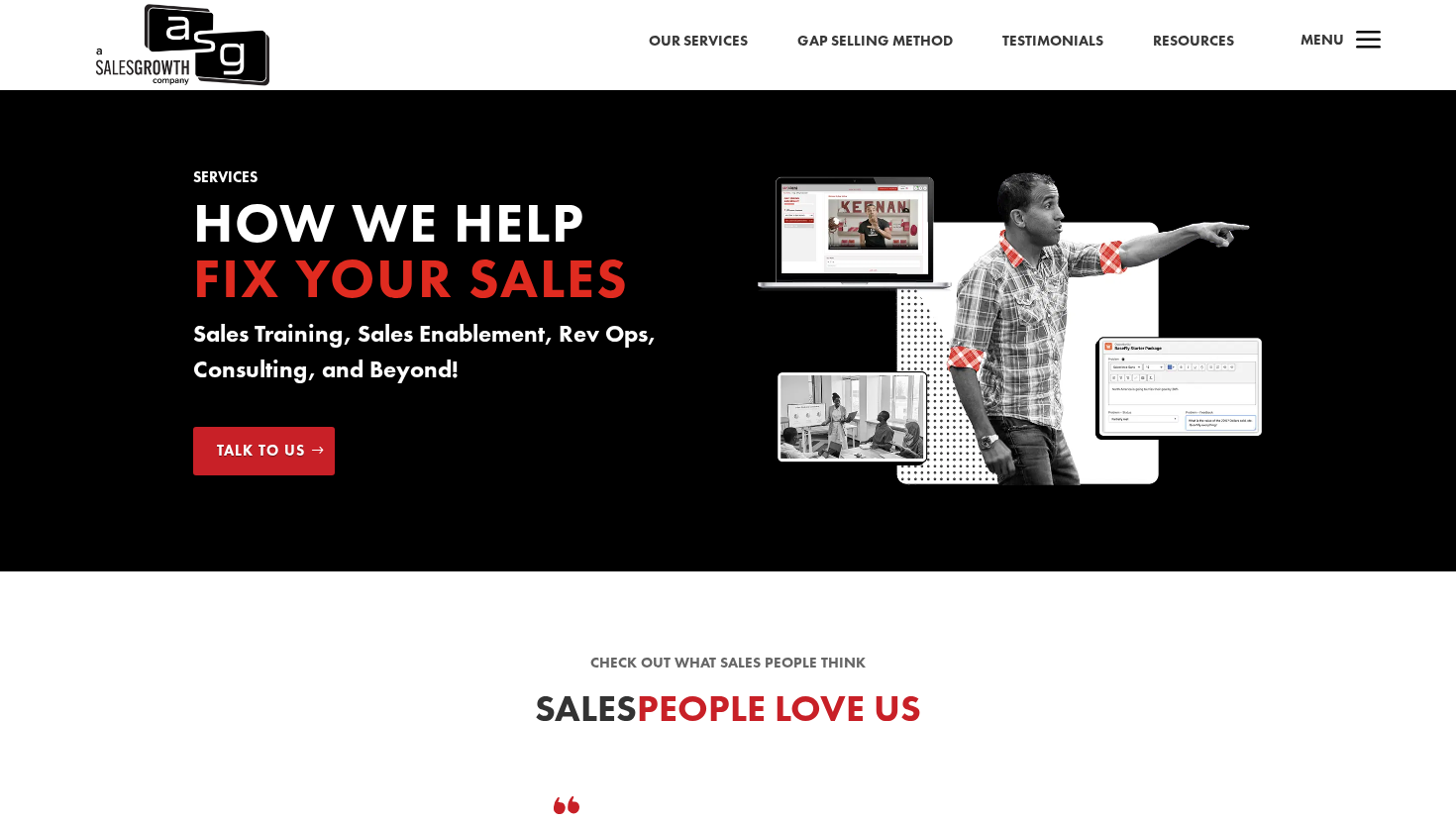 scroll, scrollTop: 0, scrollLeft: 0, axis: both 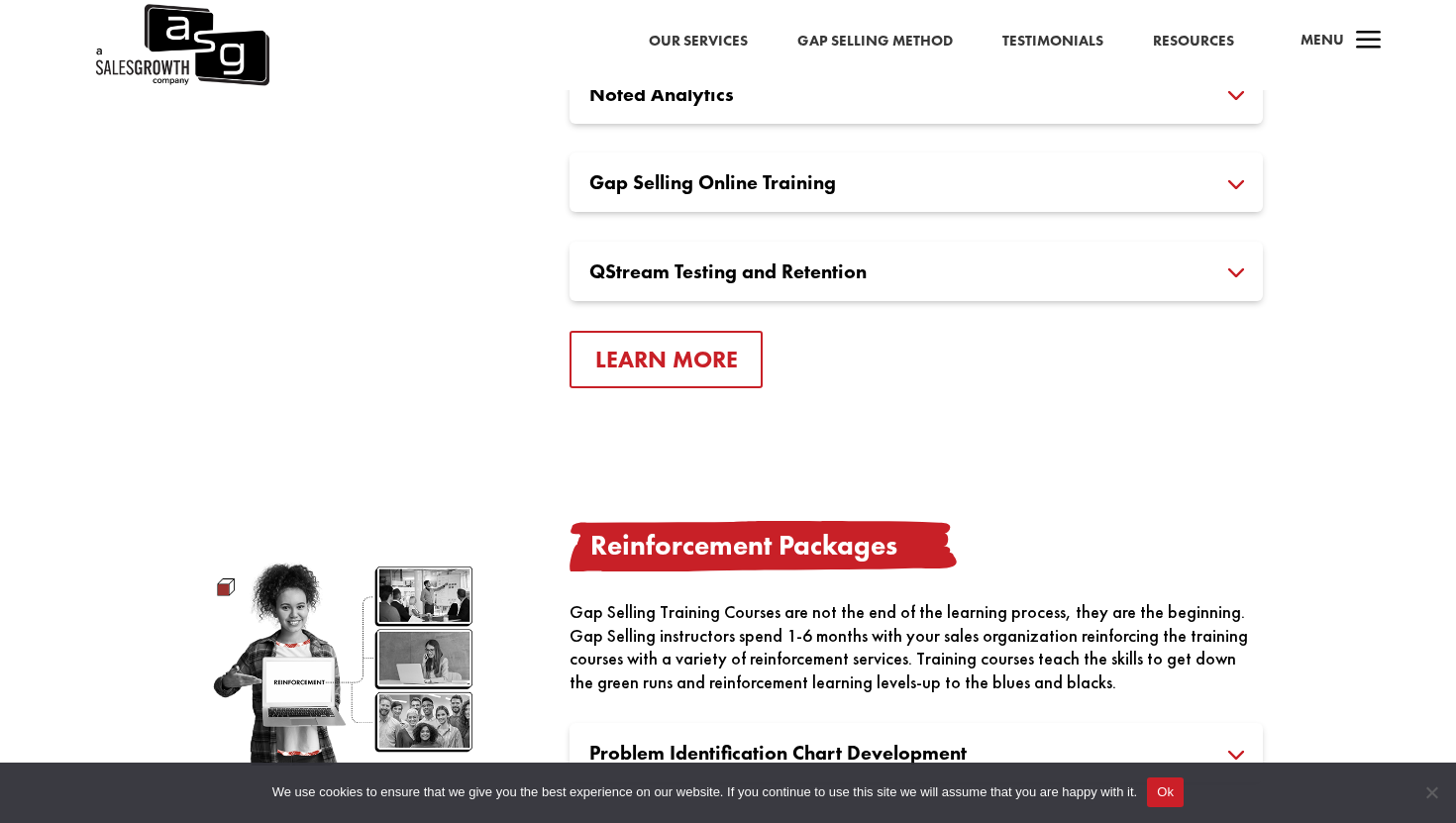 click on "Gap Selling Online Training" at bounding box center (916, 182) 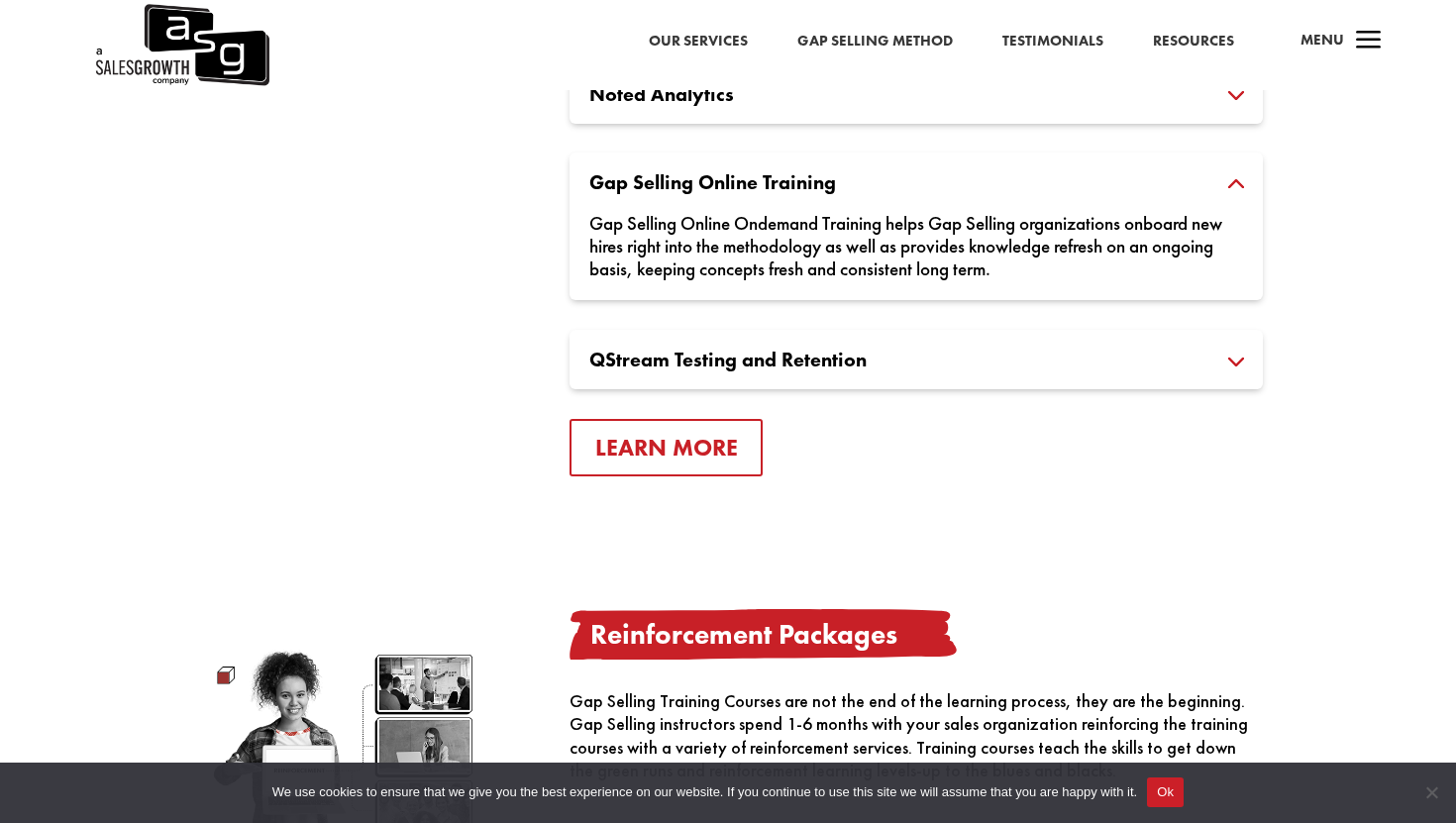 click on "Gap Selling Online Ondemand Training helps Gap Selling organizations onboard new hires right into the methodology as well as provides knowledge refresh on an ongoing basis, keeping concepts fresh and consistent long term." at bounding box center (916, 236) 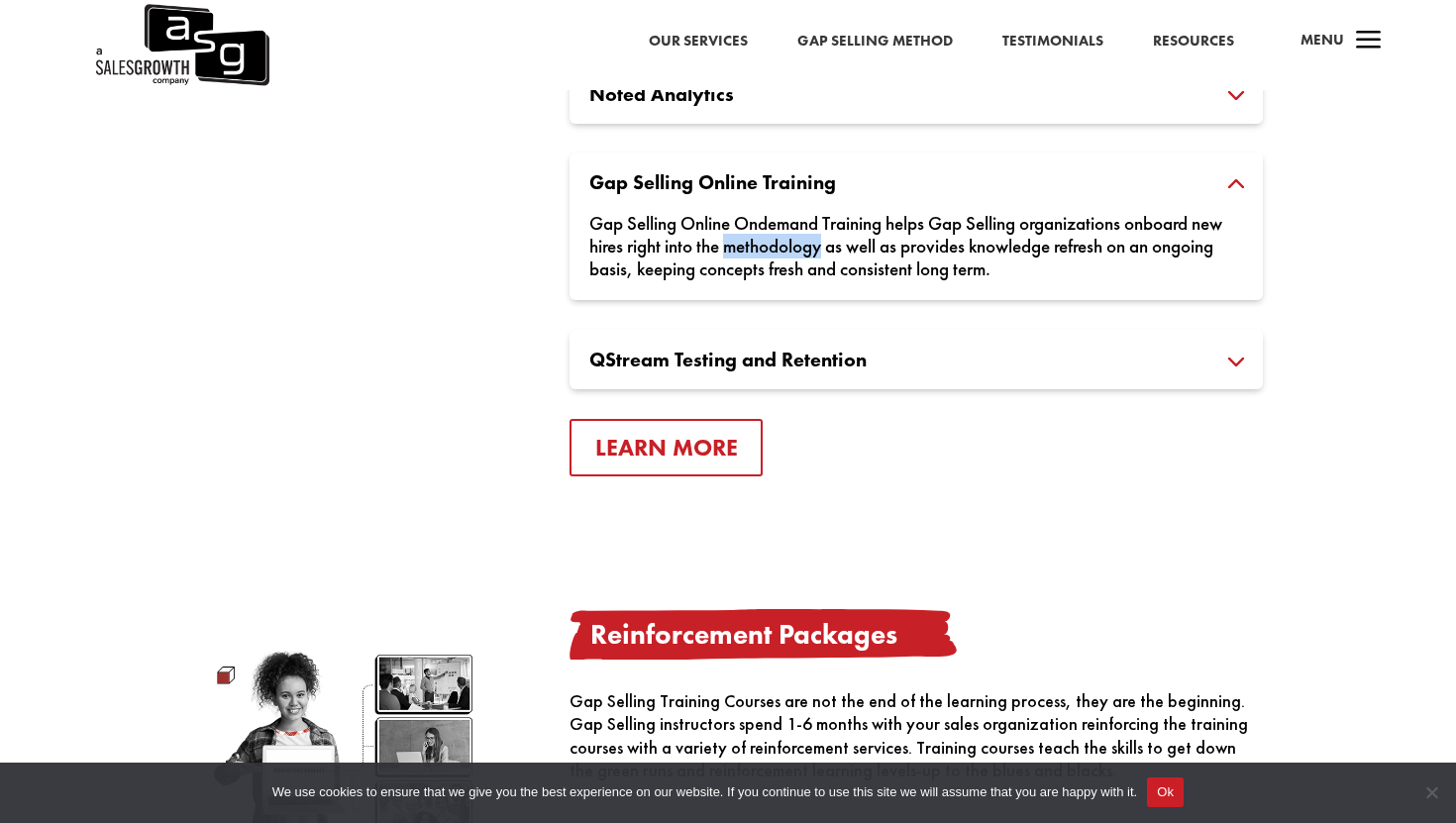 click on "Gap Selling Online Ondemand Training helps Gap Selling organizations onboard new hires right into the methodology as well as provides knowledge refresh on an ongoing basis, keeping concepts fresh and consistent long term." at bounding box center (916, 236) 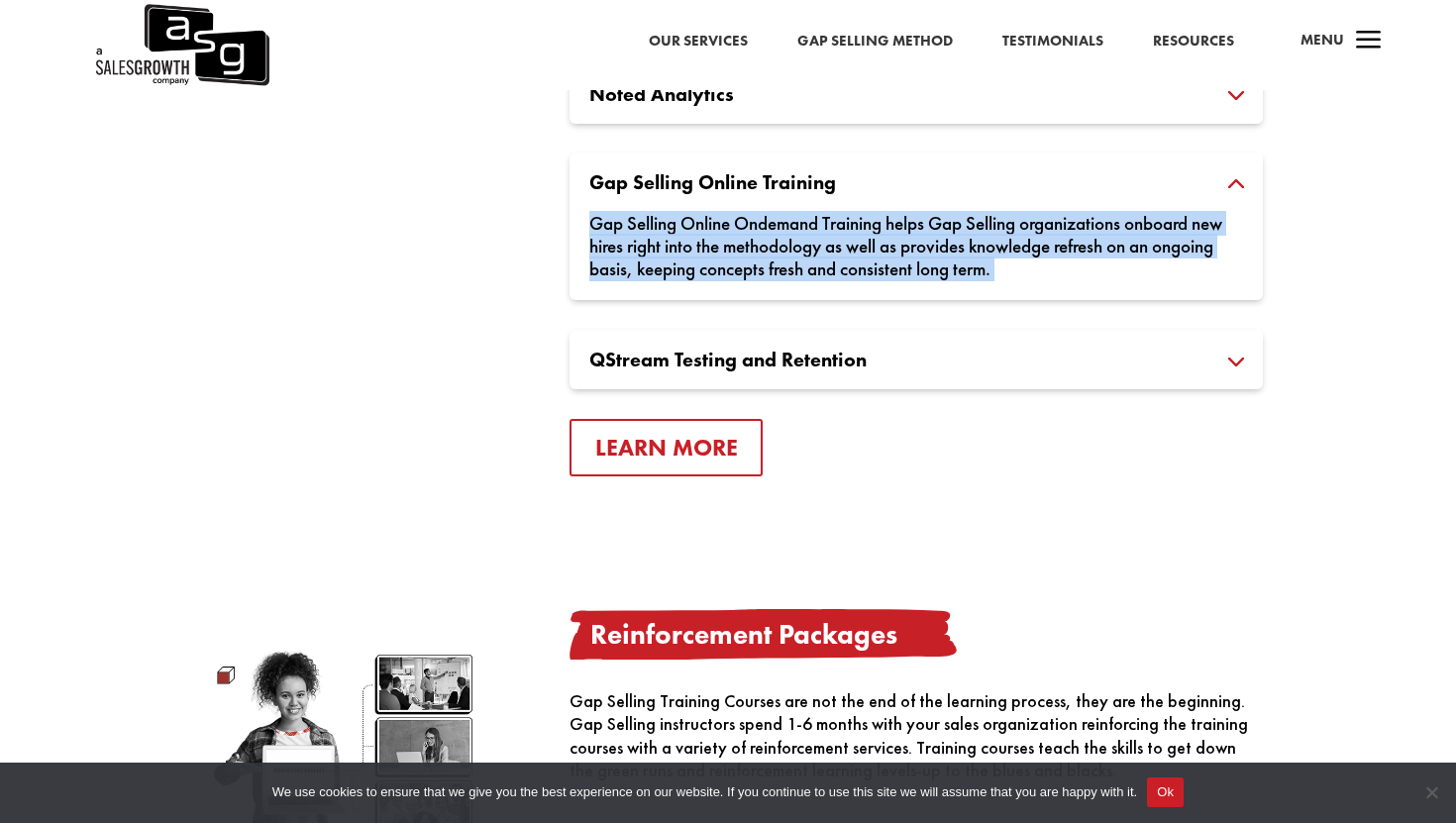 click on "Gap Selling Online Ondemand Training helps Gap Selling organizations onboard new hires right into the methodology as well as provides knowledge refresh on an ongoing basis, keeping concepts fresh and consistent long term." at bounding box center (916, 236) 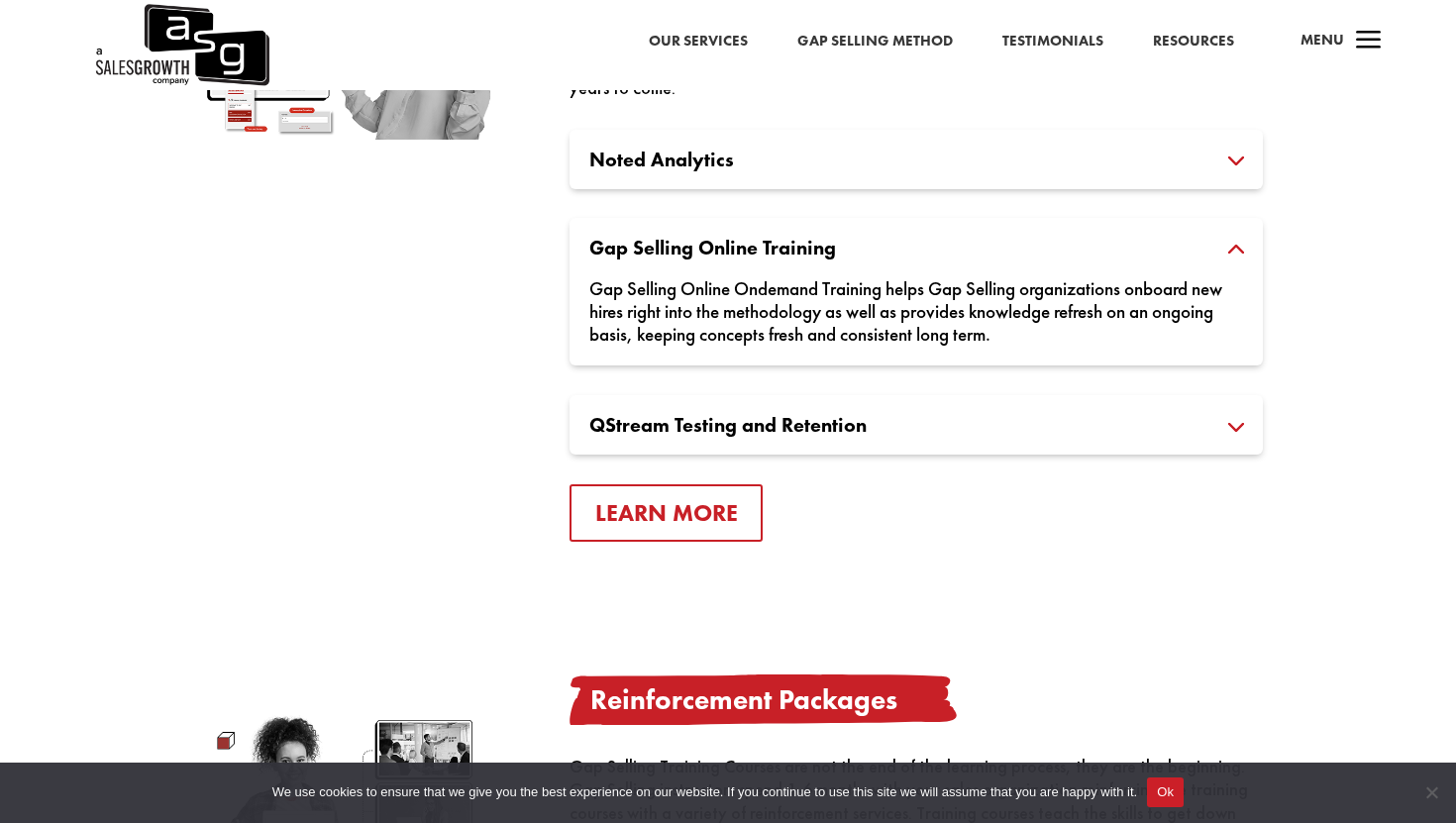click on "Noted Analytics" at bounding box center [916, 159] 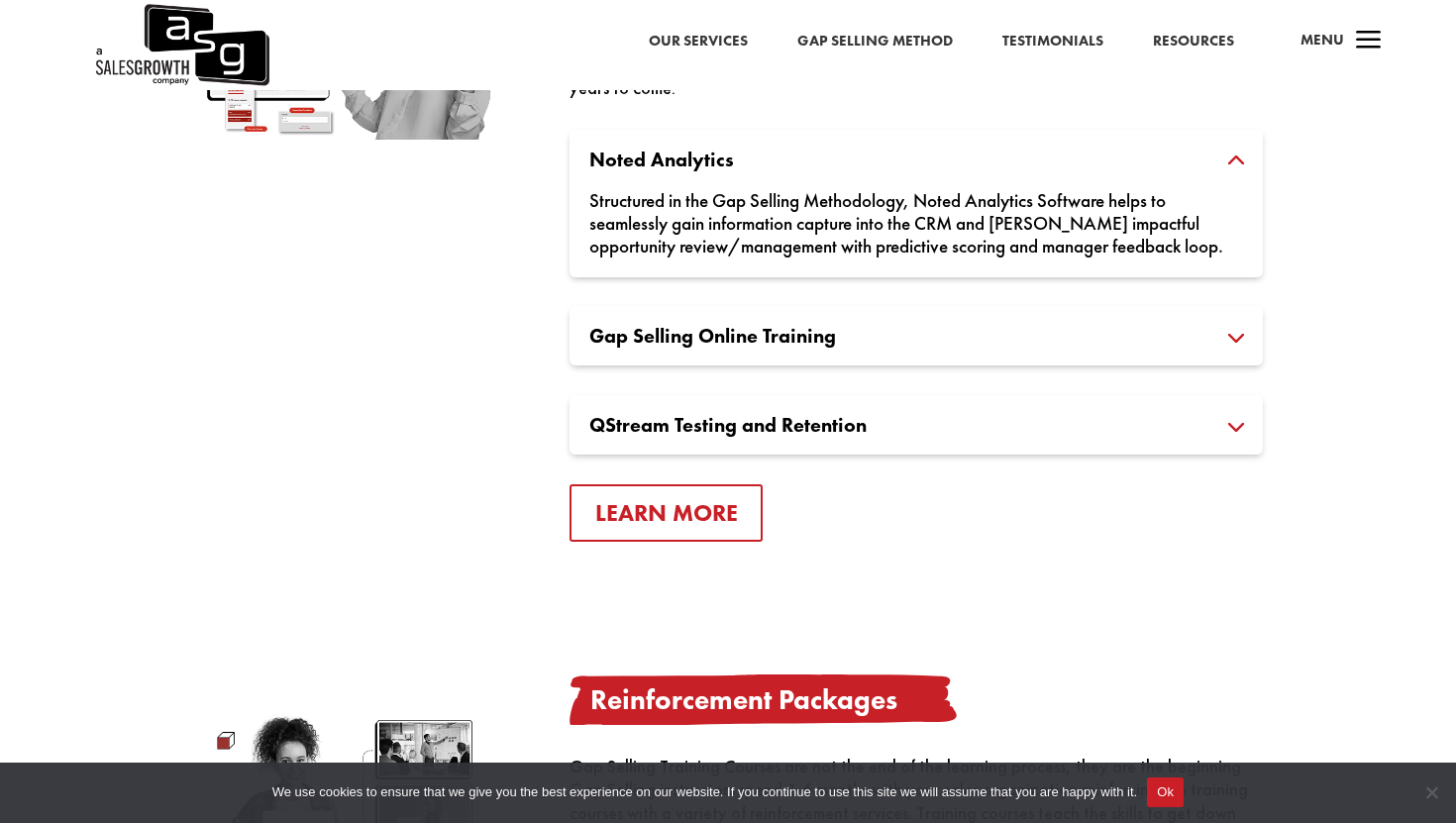 click on "QStream Testing and Retention" at bounding box center (916, 425) 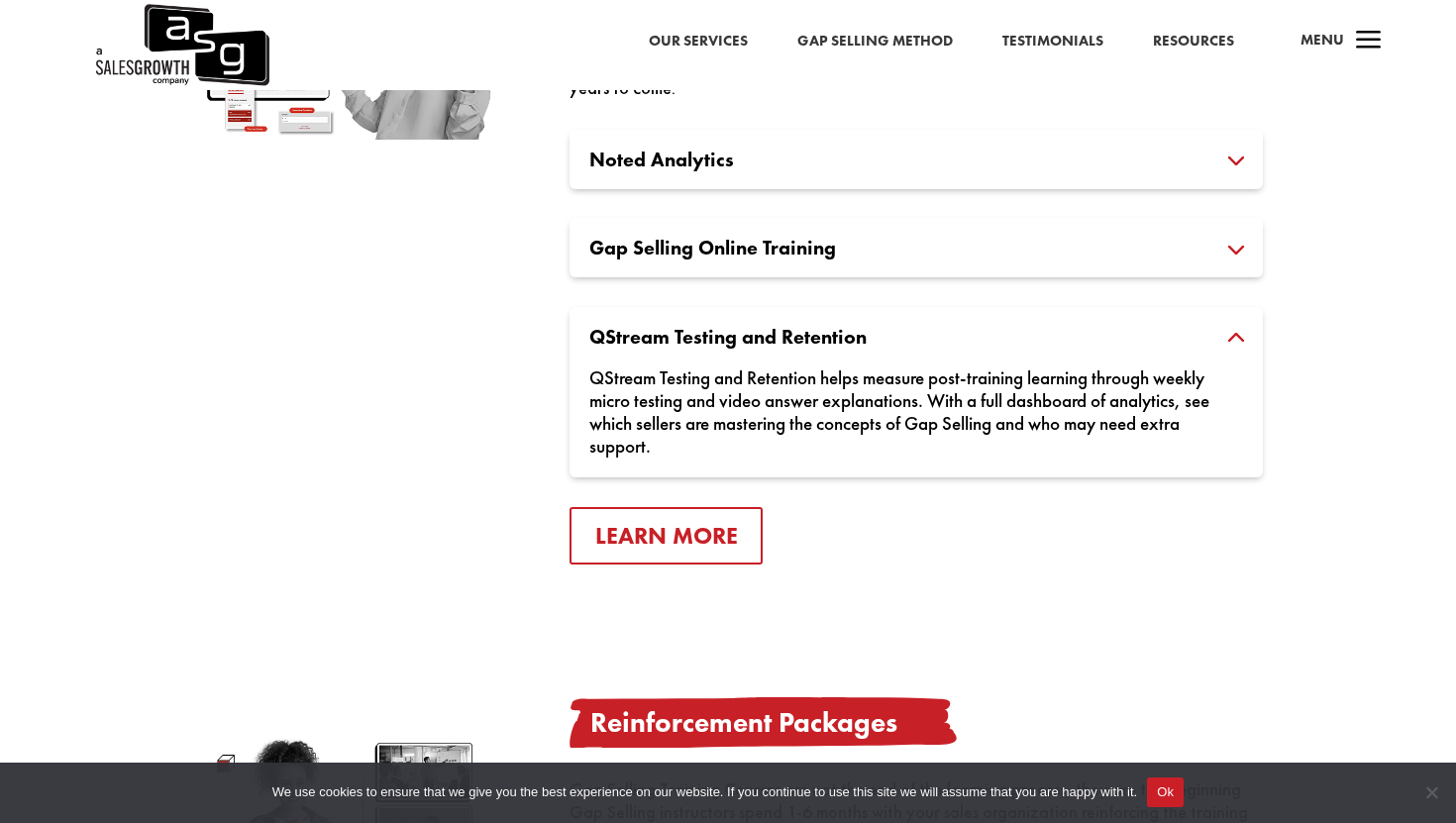 click on "QStream Testing and Retention helps measure post-training learning through weekly micro testing and video answer explanations. With a full dashboard of analytics, see which sellers are mastering the concepts of Gap Selling and who may need extra support." at bounding box center [916, 402] 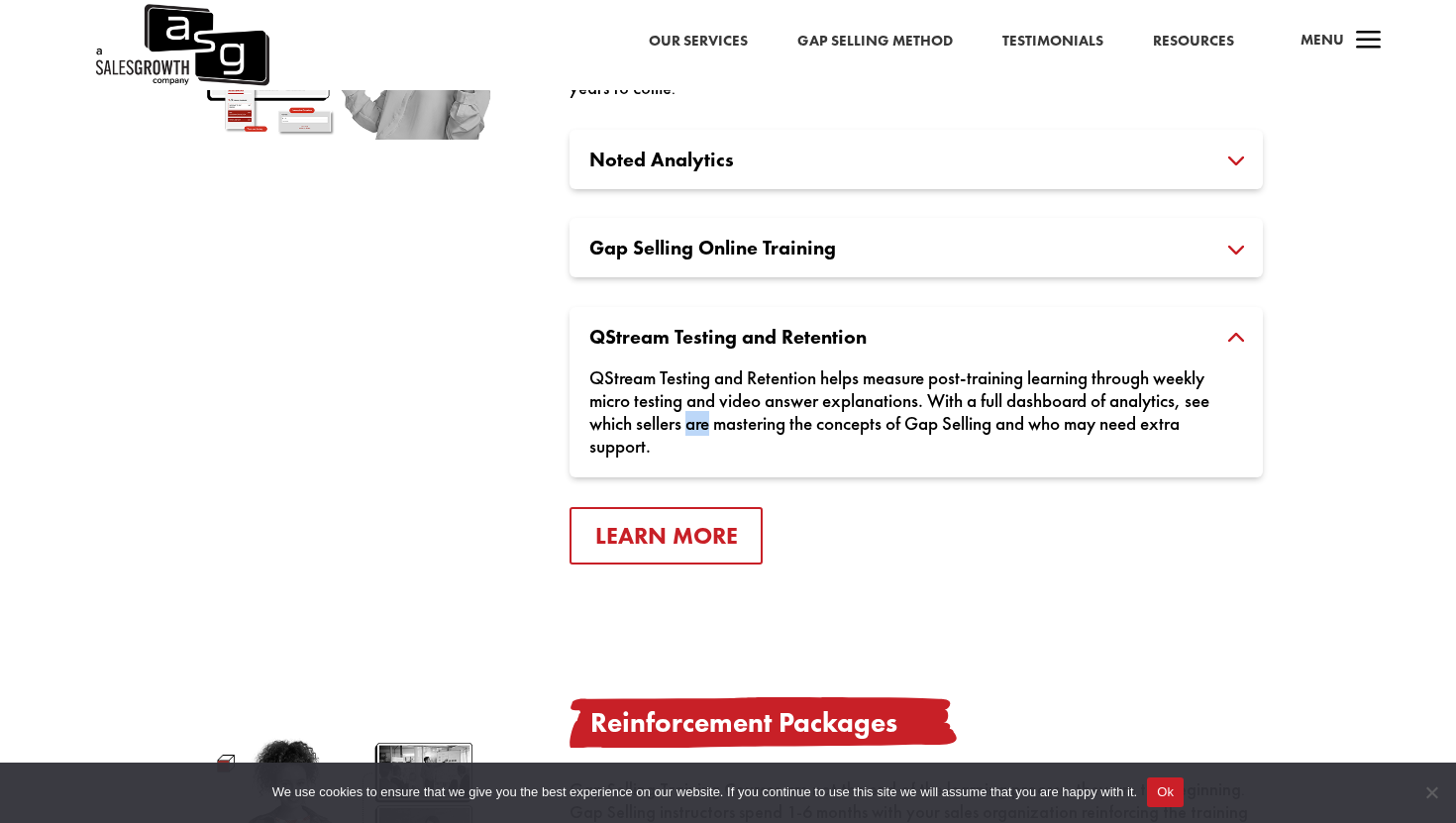 click on "QStream Testing and Retention helps measure post-training learning through weekly micro testing and video answer explanations. With a full dashboard of analytics, see which sellers are mastering the concepts of Gap Selling and who may need extra support." at bounding box center [916, 402] 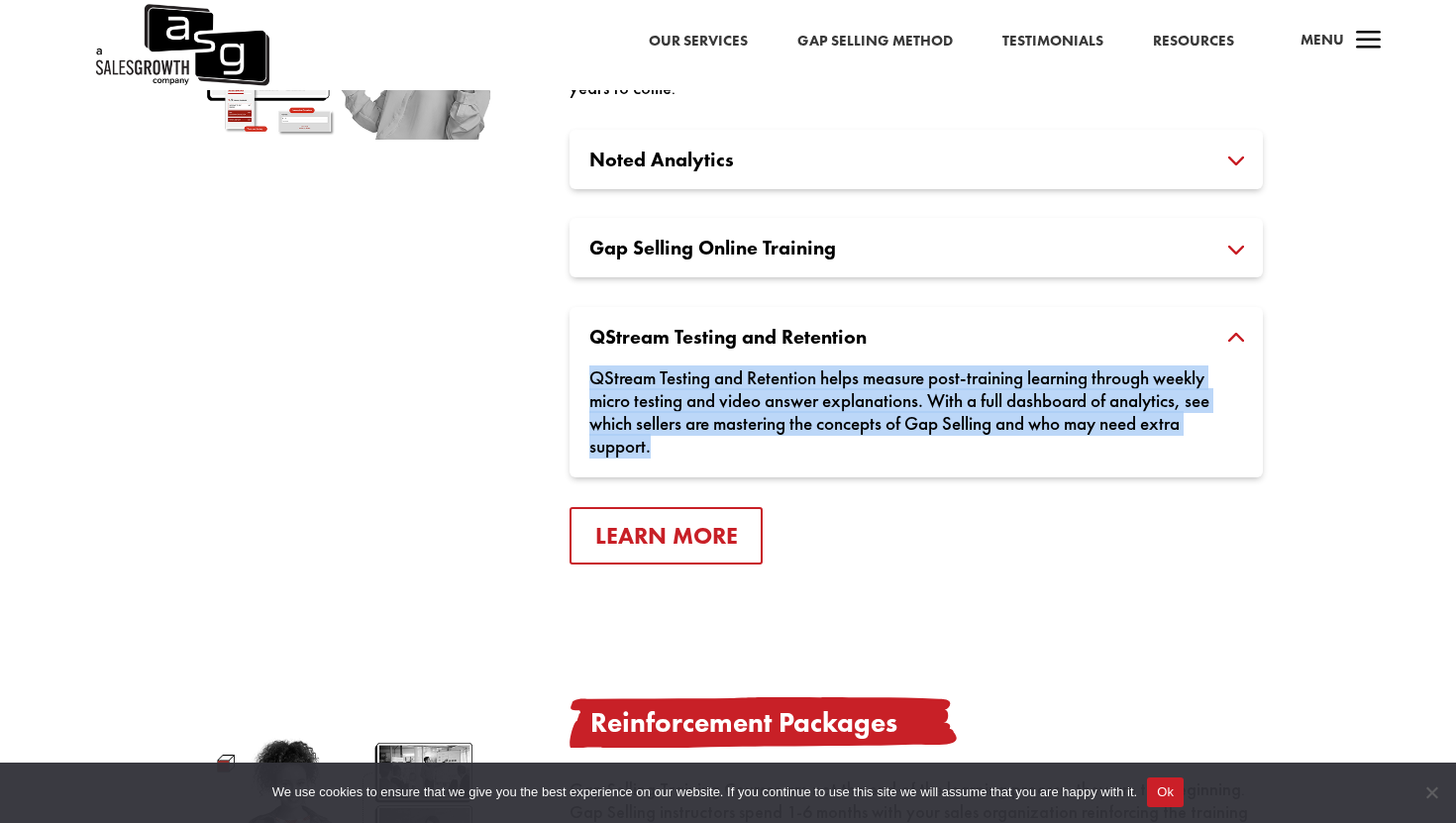 click on "QStream Testing and Retention helps measure post-training learning through weekly micro testing and video answer explanations. With a full dashboard of analytics, see which sellers are mastering the concepts of Gap Selling and who may need extra support." at bounding box center [916, 402] 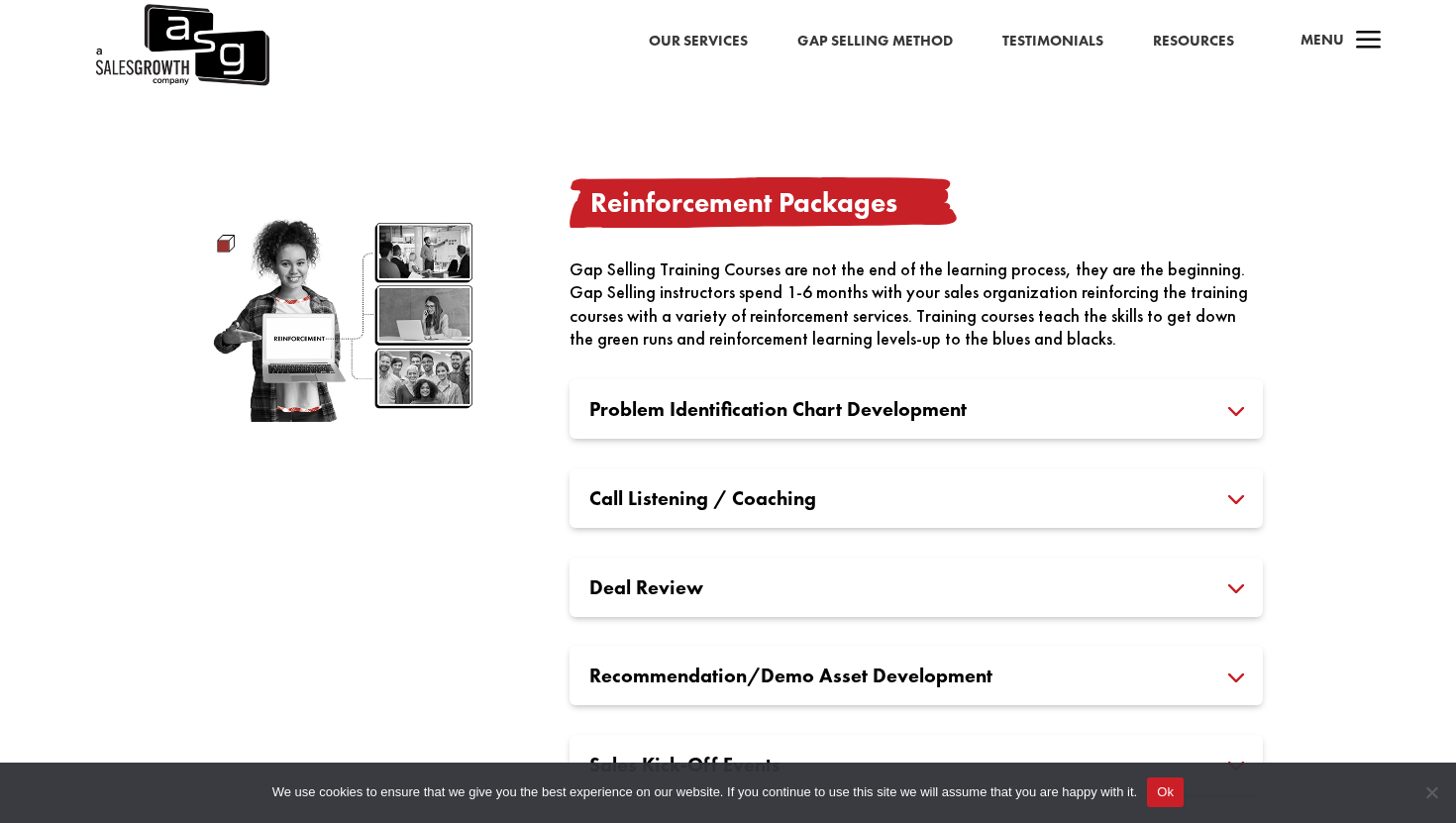 scroll, scrollTop: 2959, scrollLeft: 0, axis: vertical 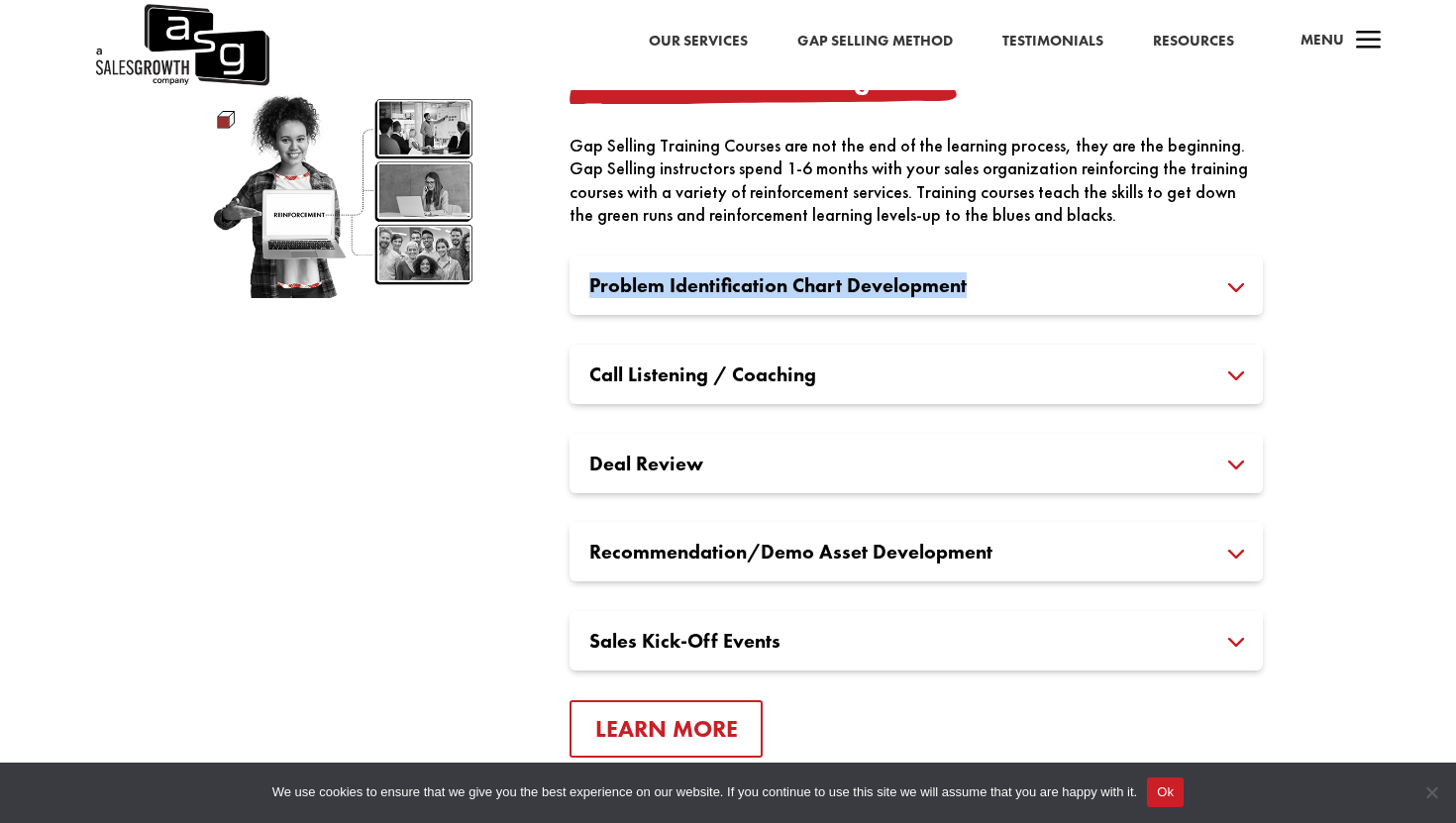 drag, startPoint x: 650, startPoint y: 267, endPoint x: 543, endPoint y: 297, distance: 111.12605 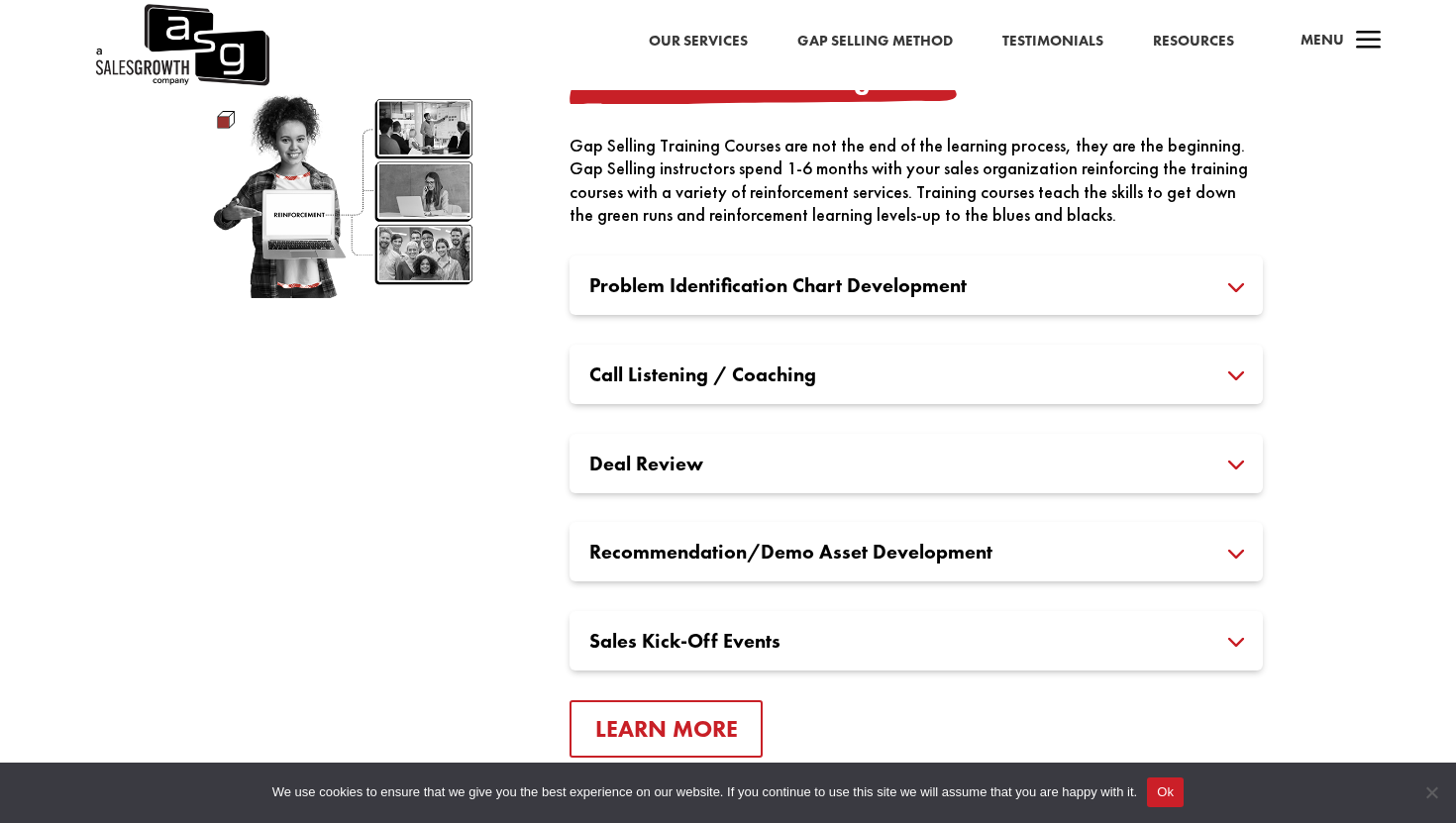 click on "Problem Identification Chart Development" at bounding box center [916, 285] 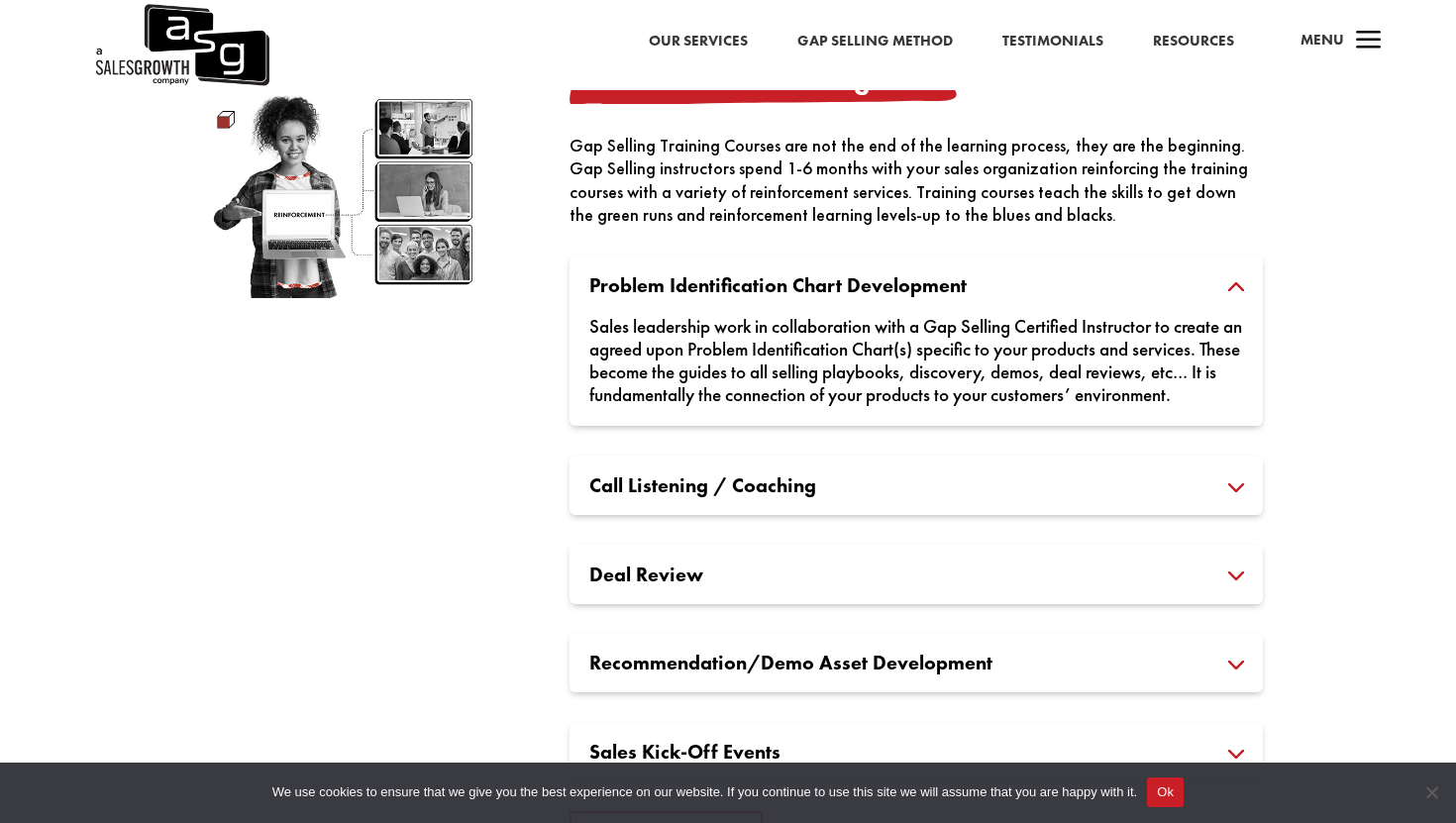 click on "Sales leadership work in collaboration with a Gap Selling Certified Instructor to create an agreed upon Problem Identification Chart(s) specific to your products and services. These become the guides to all selling playbooks, discovery, demos, deal reviews, etc… It is fundamentally the connection of your products to your customers’ environment." at bounding box center [916, 351] 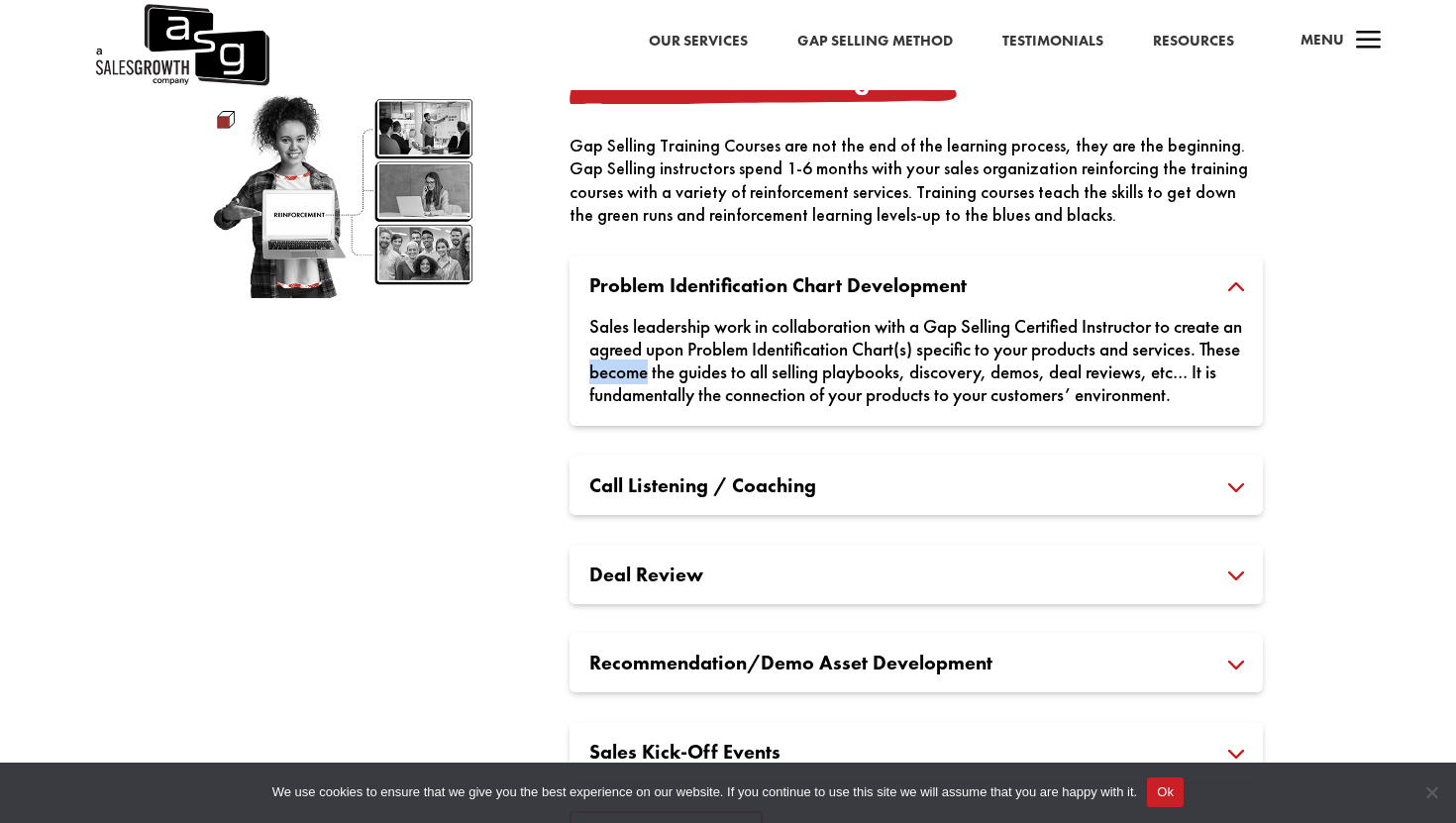 click on "Sales leadership work in collaboration with a Gap Selling Certified Instructor to create an agreed upon Problem Identification Chart(s) specific to your products and services. These become the guides to all selling playbooks, discovery, demos, deal reviews, etc… It is fundamentally the connection of your products to your customers’ environment." at bounding box center [916, 351] 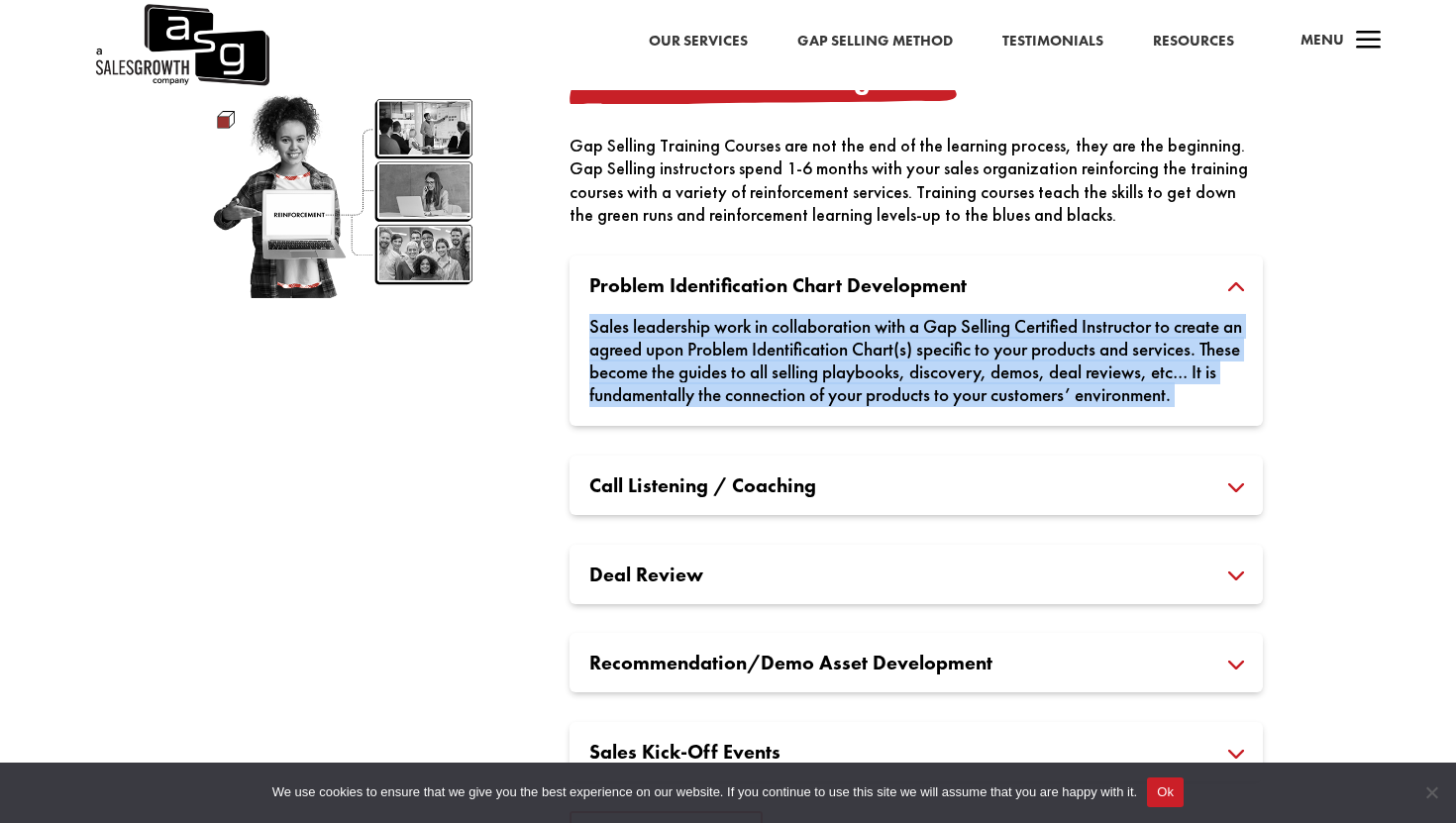 click on "Sales leadership work in collaboration with a Gap Selling Certified Instructor to create an agreed upon Problem Identification Chart(s) specific to your products and services. These become the guides to all selling playbooks, discovery, demos, deal reviews, etc… It is fundamentally the connection of your products to your customers’ environment." at bounding box center [916, 351] 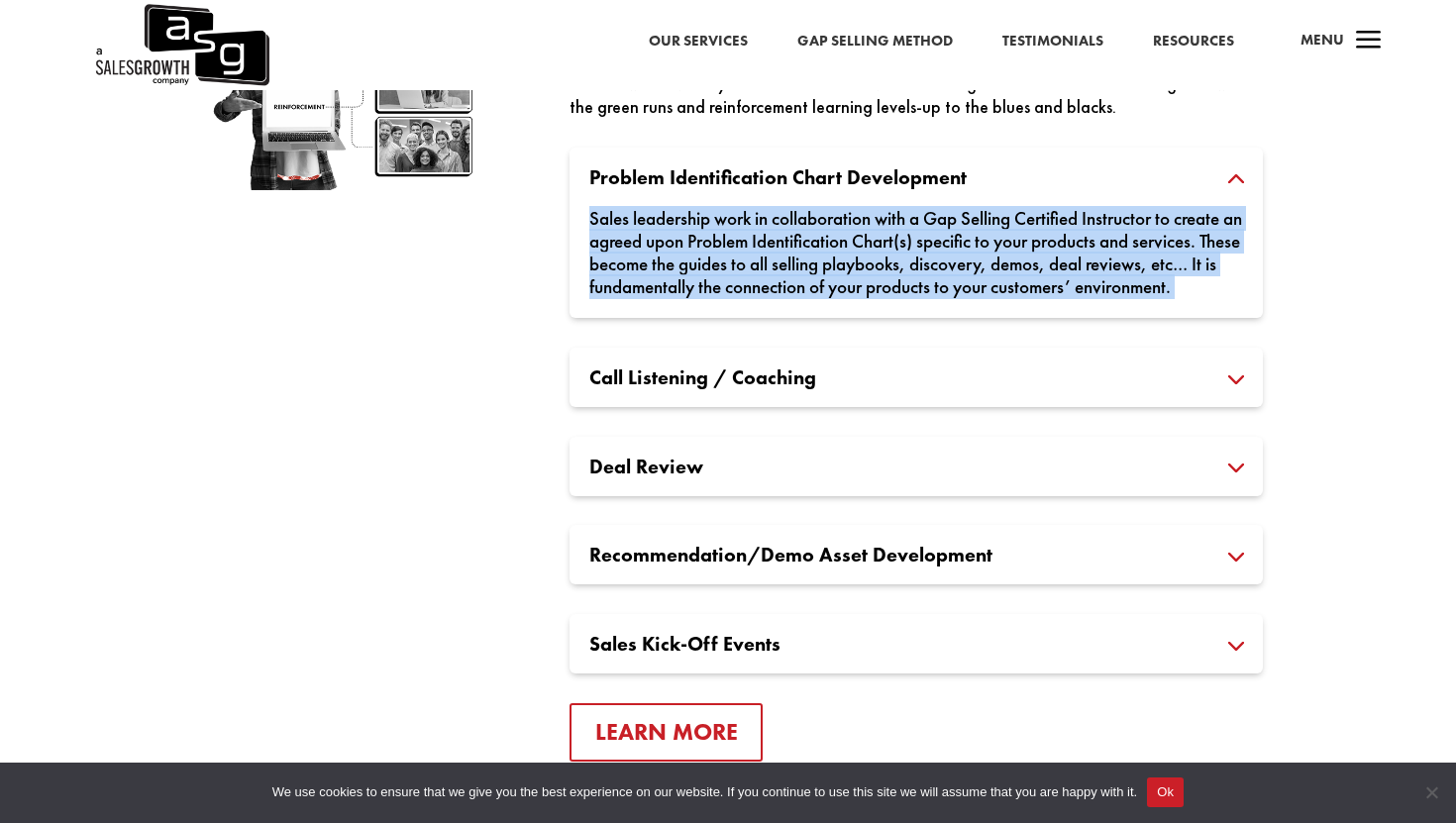 scroll, scrollTop: 3202, scrollLeft: 0, axis: vertical 